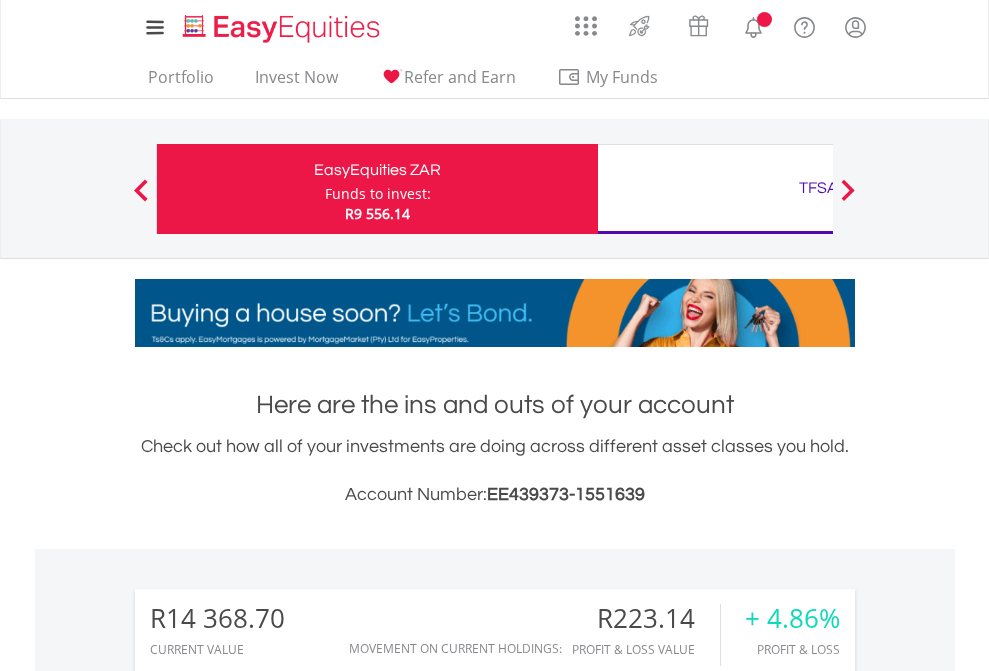 scroll, scrollTop: 0, scrollLeft: 0, axis: both 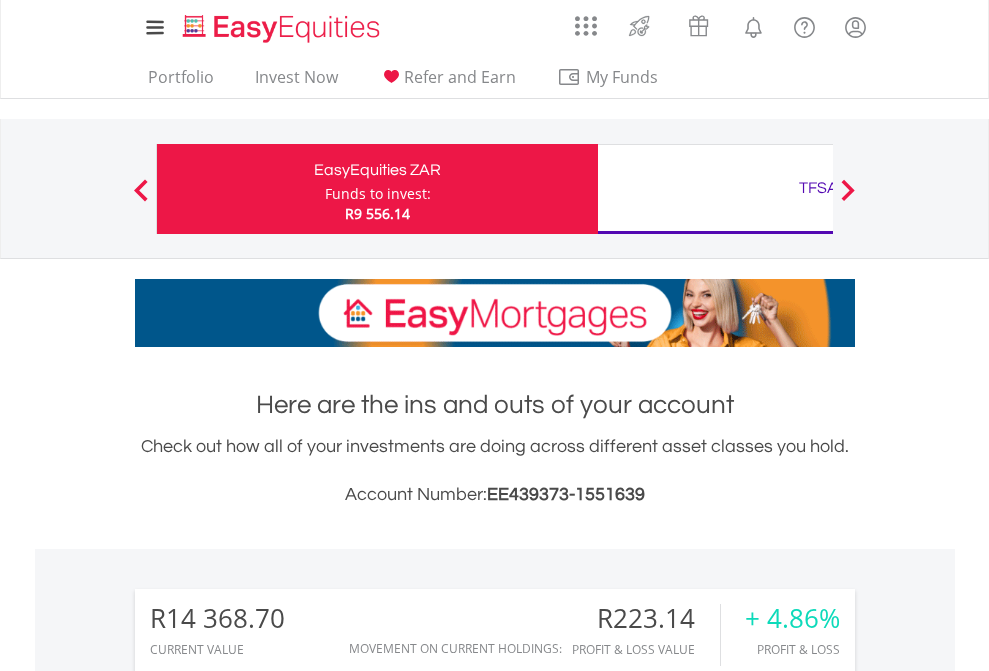 click on "Funds to invest:" at bounding box center (378, 194) 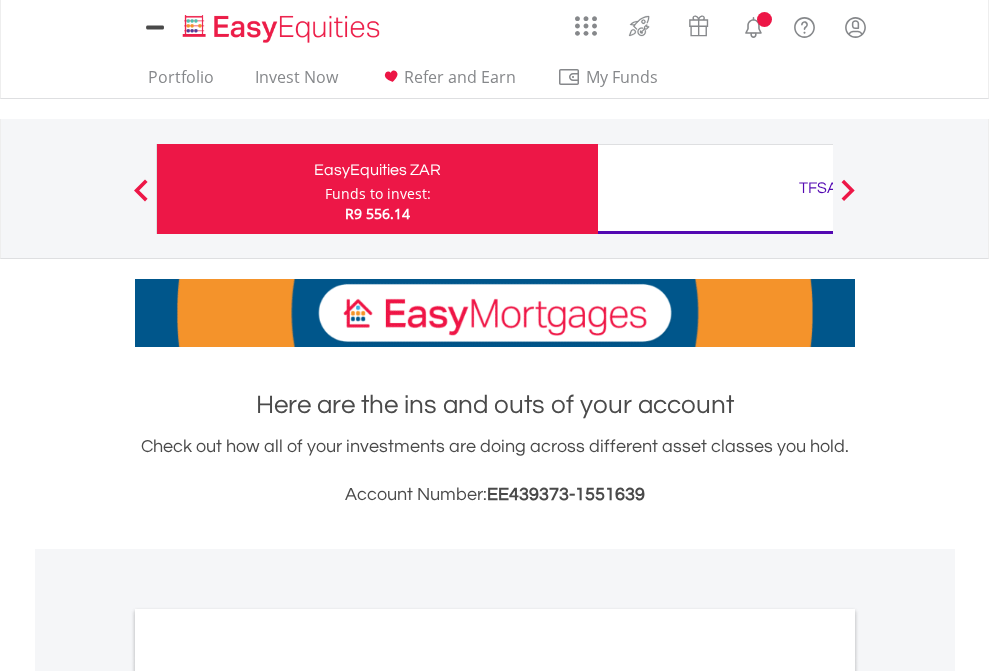 scroll, scrollTop: 0, scrollLeft: 0, axis: both 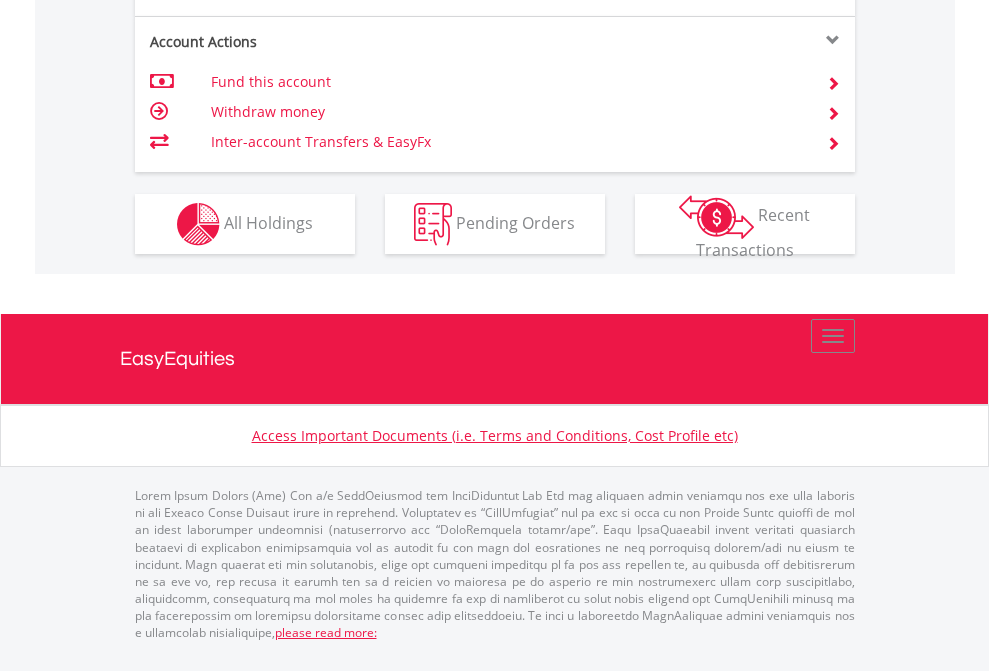 click on "Investment types" at bounding box center [706, -337] 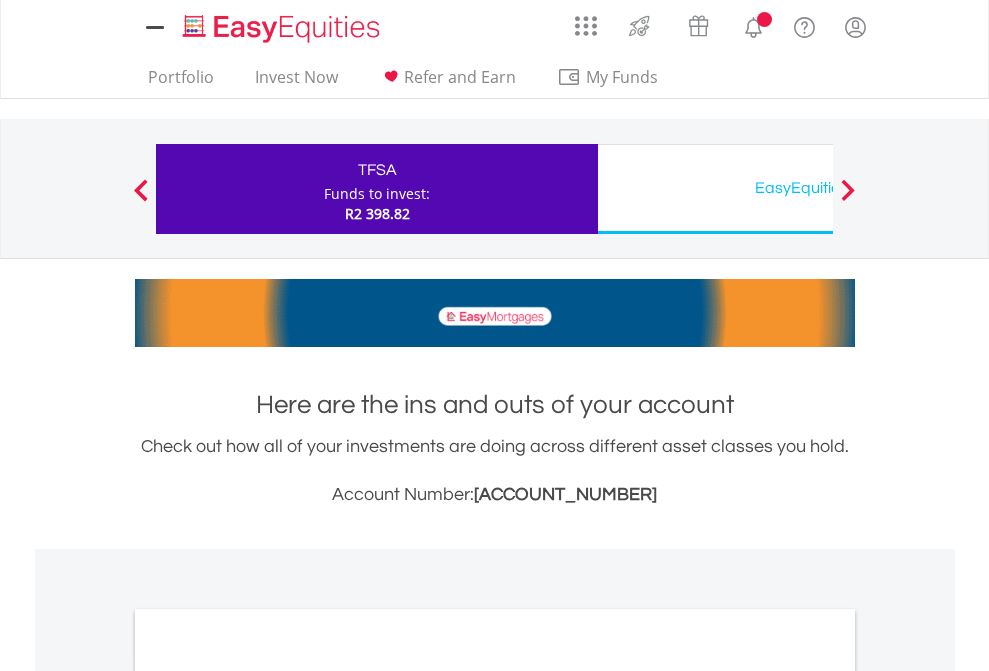 scroll, scrollTop: 0, scrollLeft: 0, axis: both 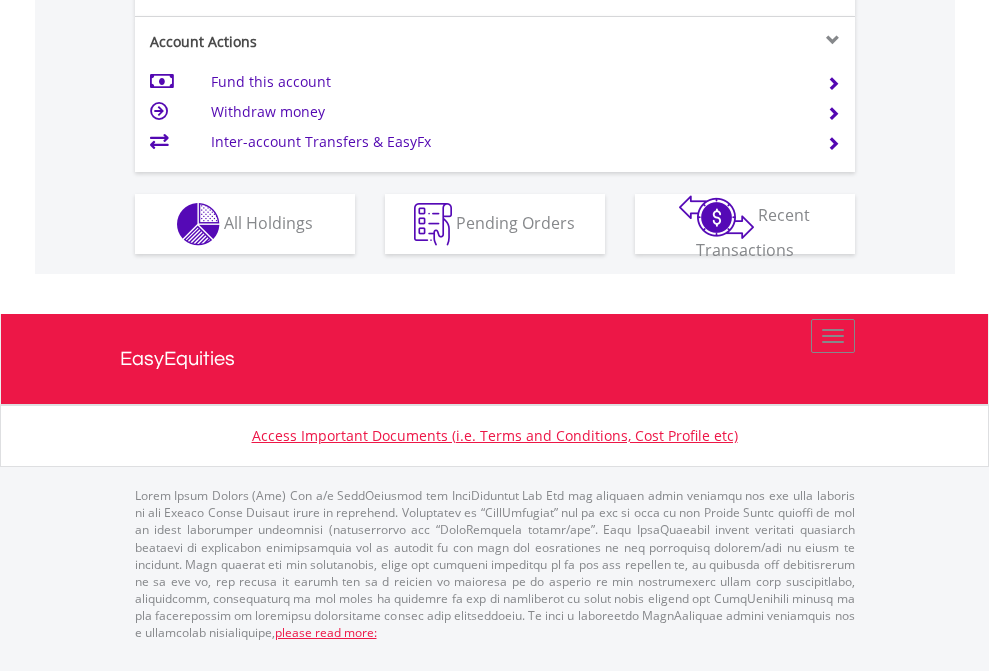 click on "Investment types" at bounding box center (706, -337) 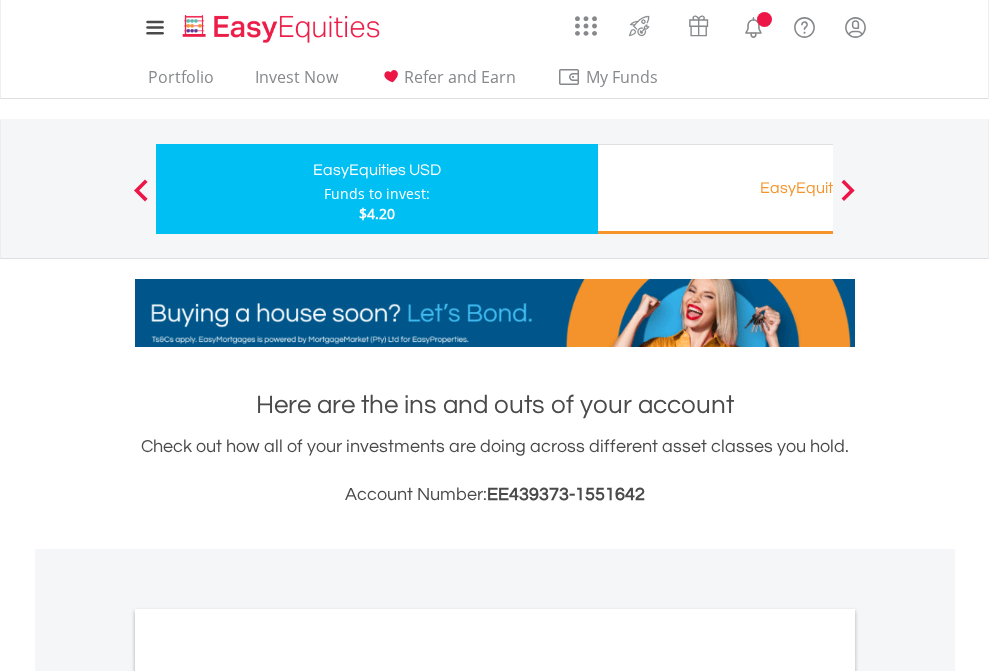 scroll, scrollTop: 0, scrollLeft: 0, axis: both 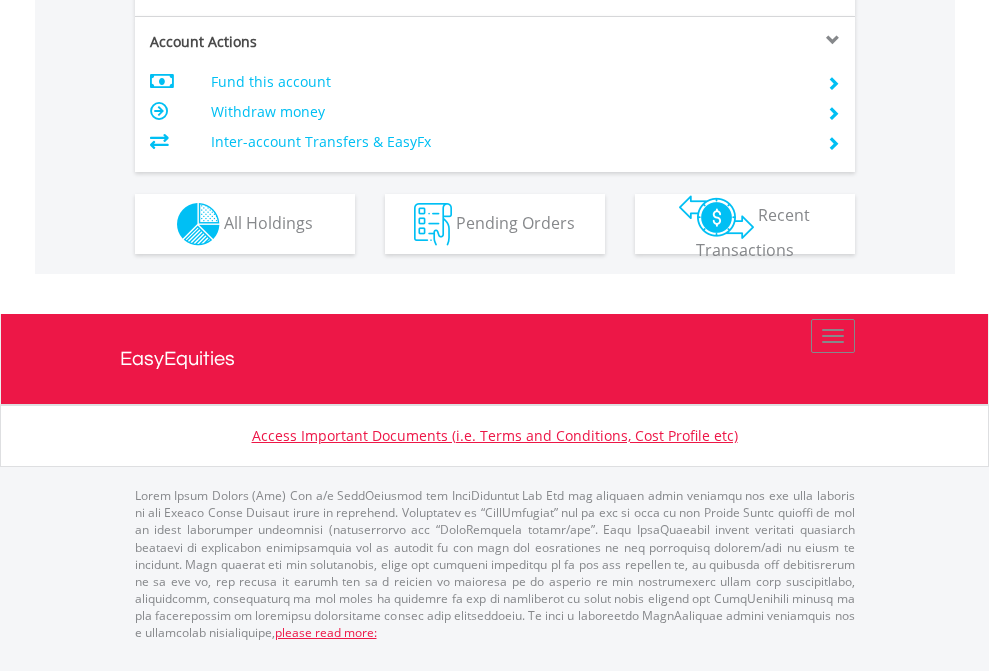 click on "Investment types" at bounding box center [706, -337] 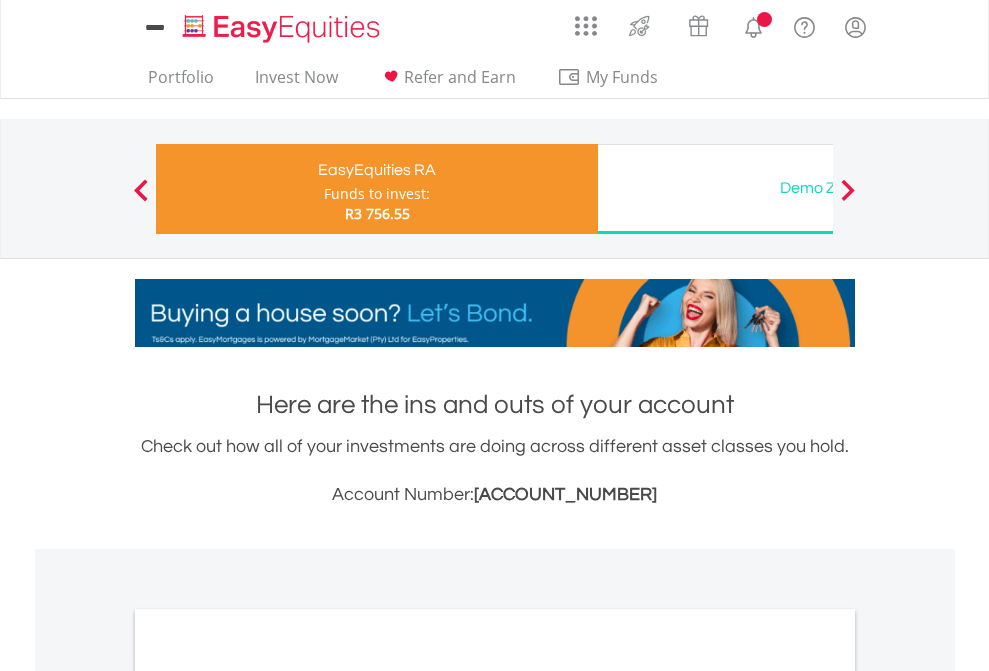 scroll, scrollTop: 0, scrollLeft: 0, axis: both 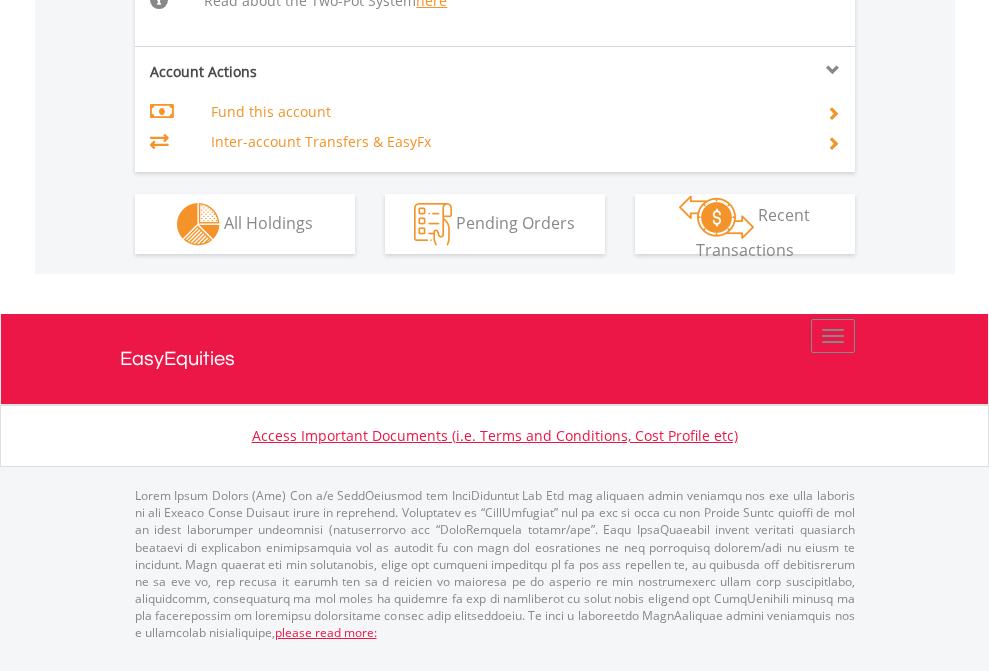 click on "Investment types" at bounding box center (706, -518) 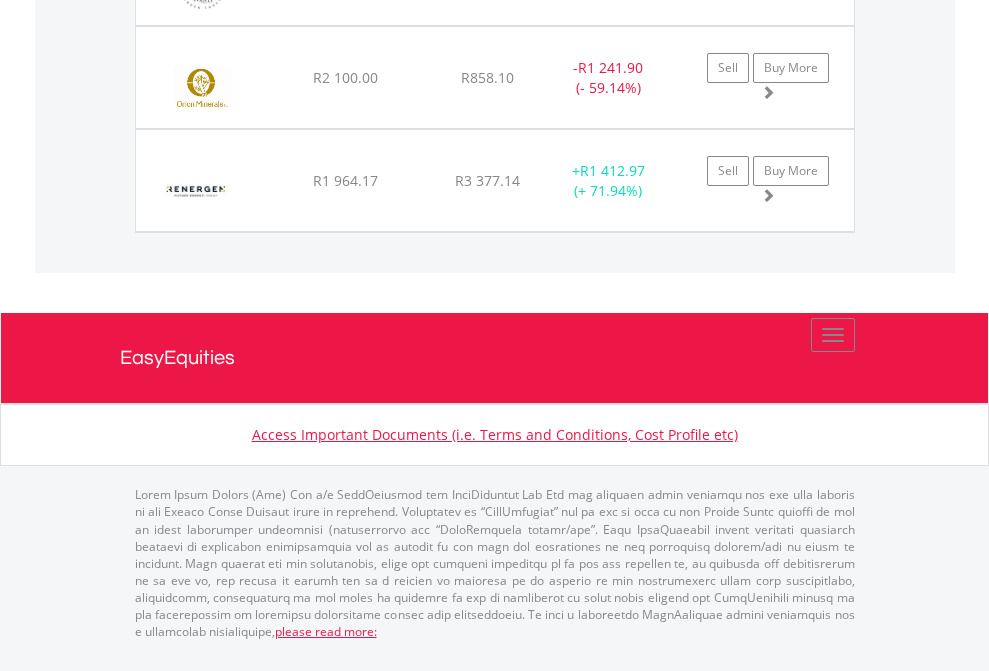 scroll, scrollTop: 2305, scrollLeft: 0, axis: vertical 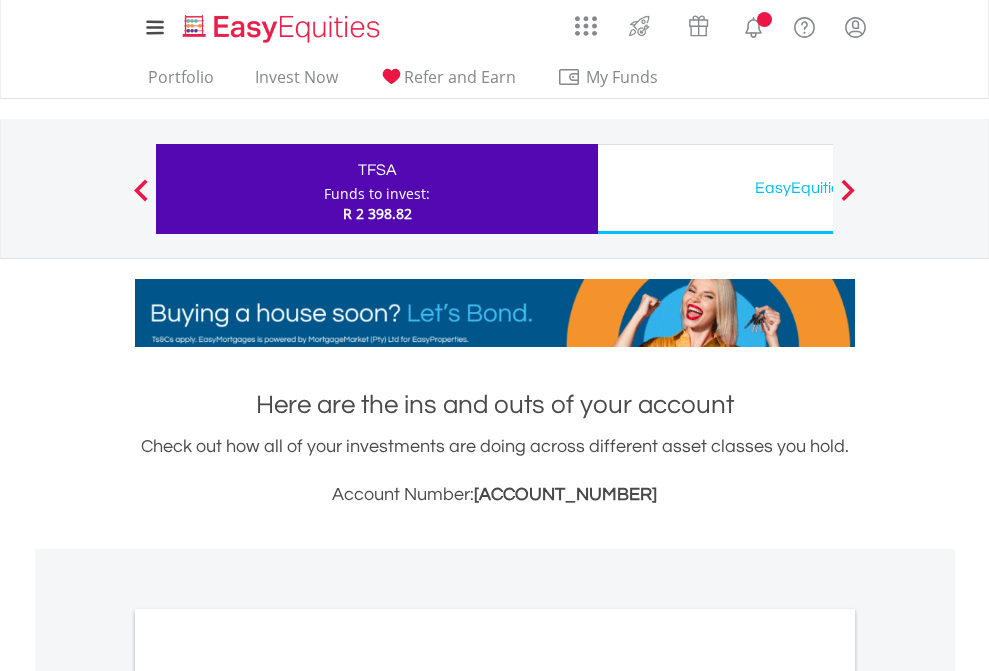 click on "All Holdings" at bounding box center [268, 1096] 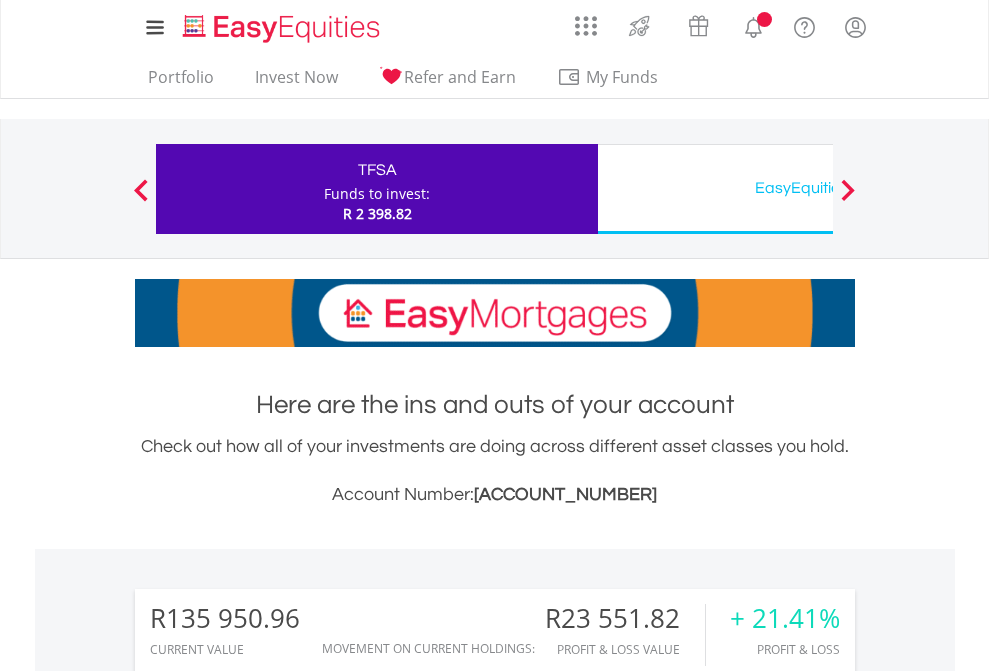scroll, scrollTop: 1573, scrollLeft: 0, axis: vertical 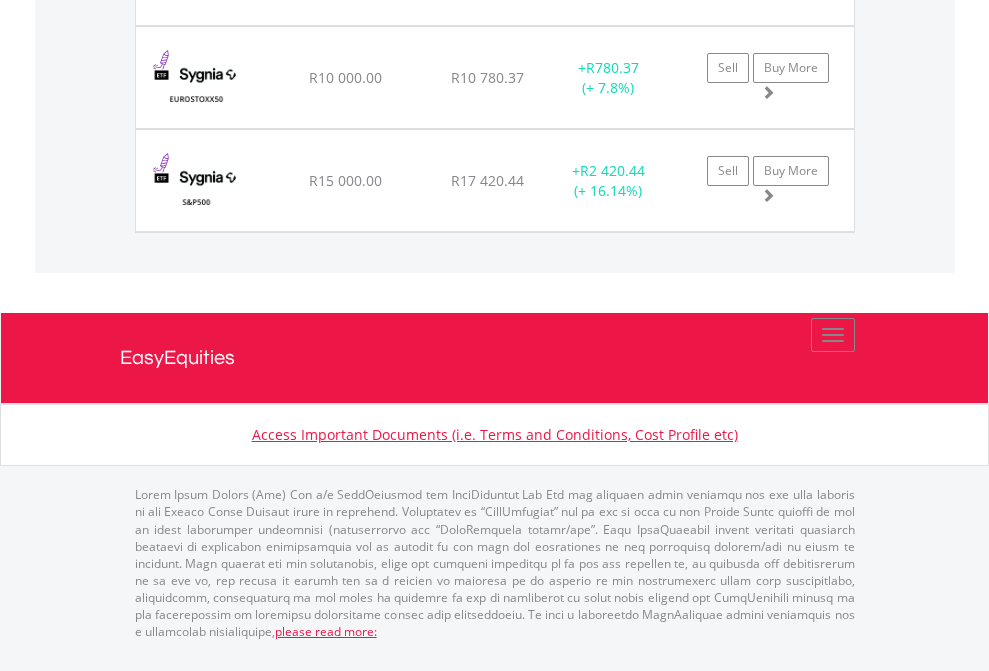click on "EasyEquities USD" at bounding box center (818, -1934) 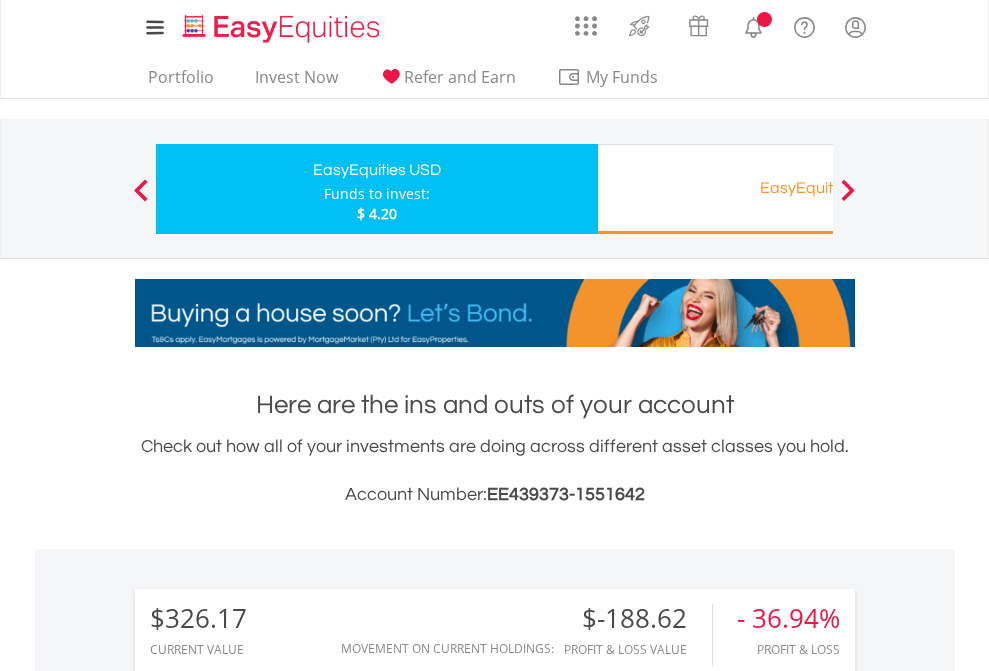 scroll, scrollTop: 0, scrollLeft: 0, axis: both 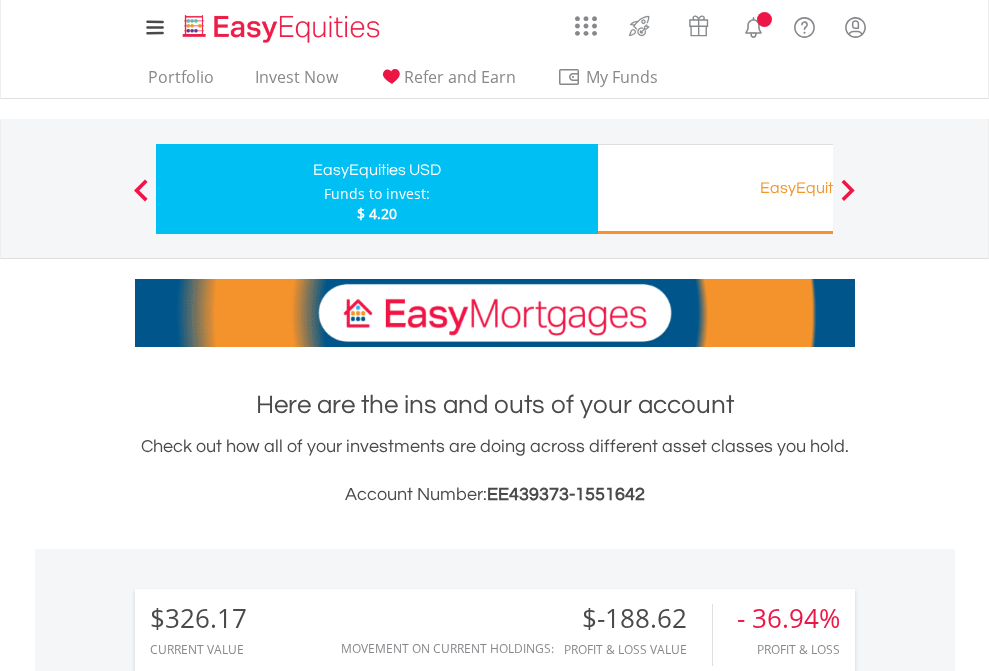 click on "All Holdings" at bounding box center (268, 1466) 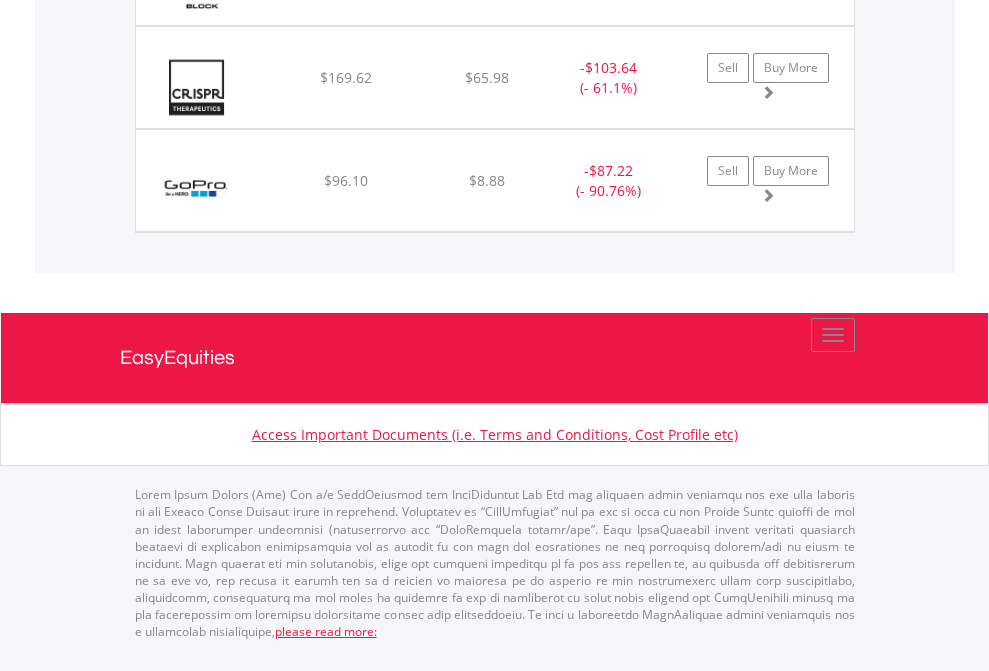 click on "EasyEquities RA" at bounding box center (818, -1648) 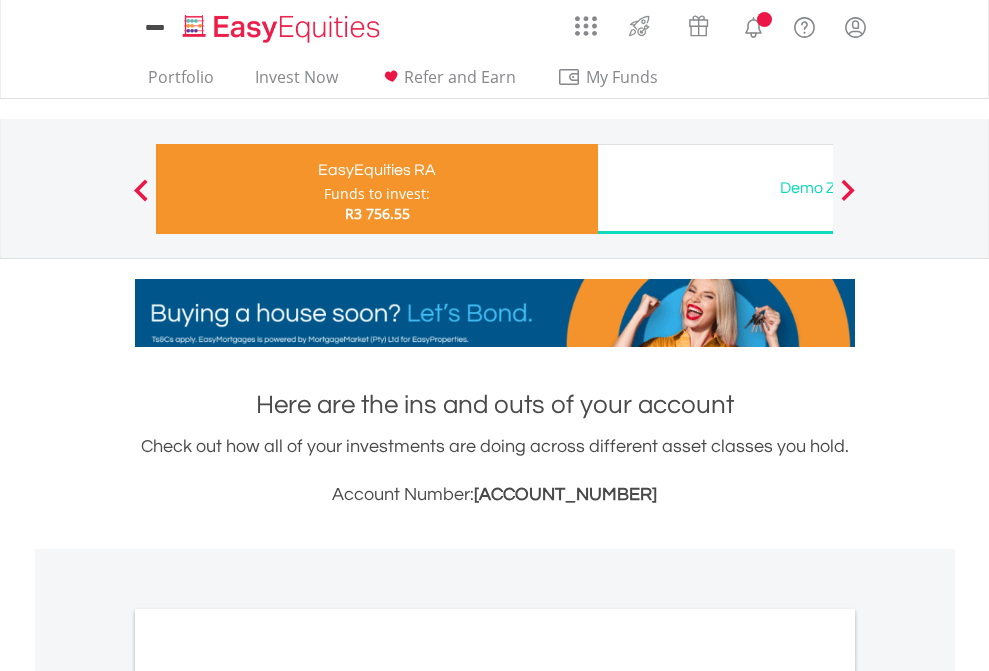scroll, scrollTop: 0, scrollLeft: 0, axis: both 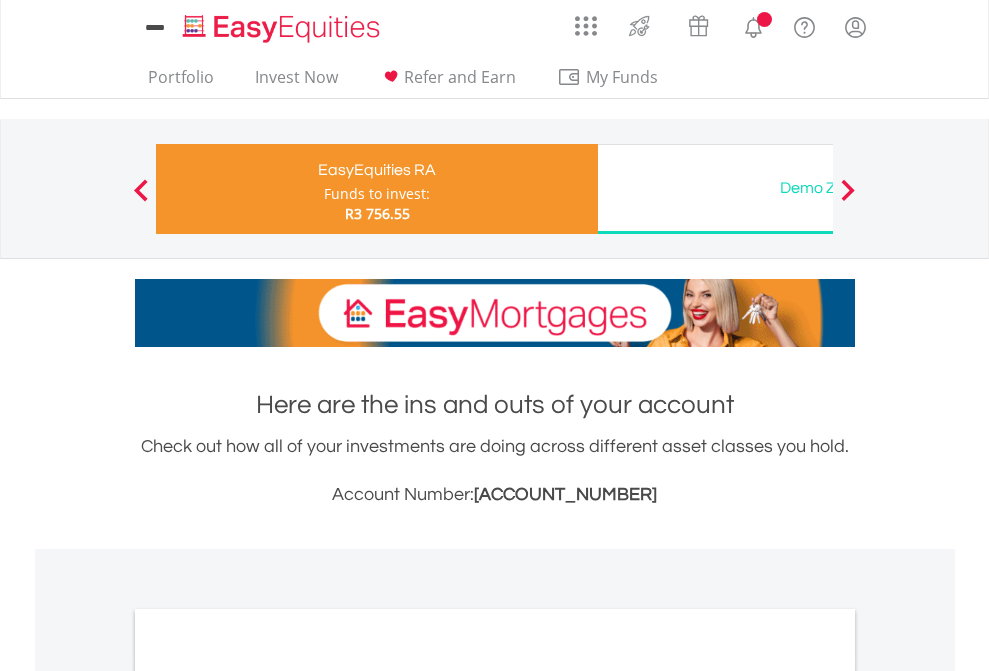 click on "All Holdings" at bounding box center (268, 1066) 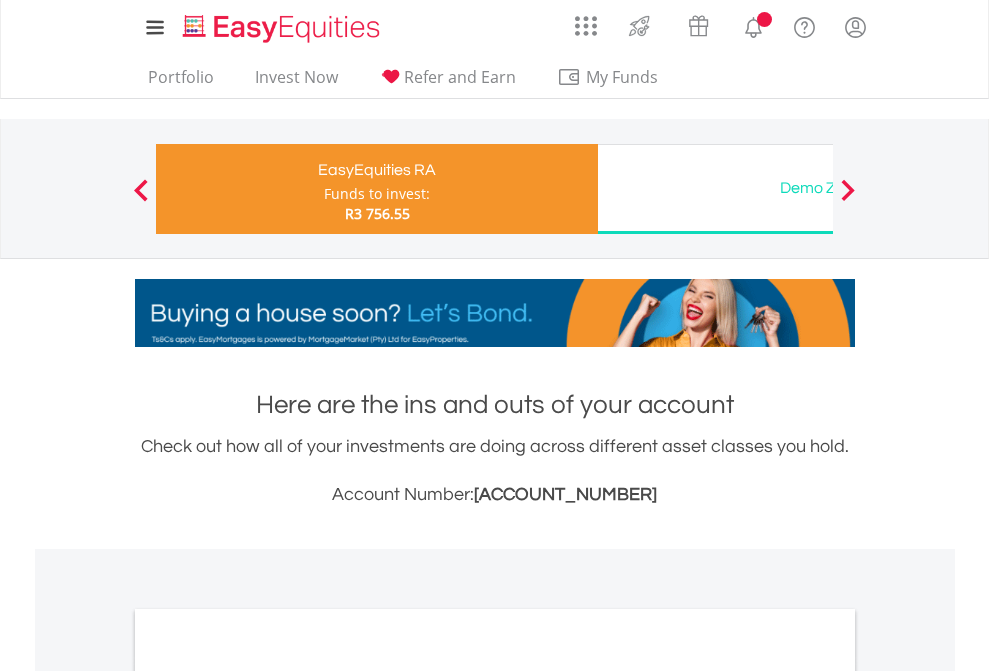 scroll, scrollTop: 1202, scrollLeft: 0, axis: vertical 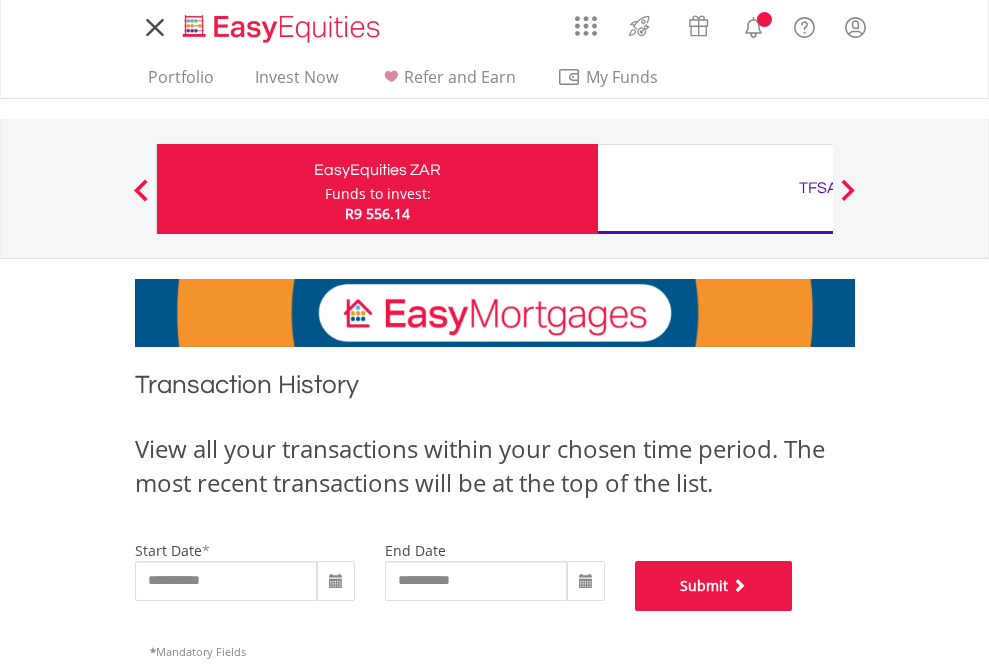 click on "Submit" at bounding box center (714, 586) 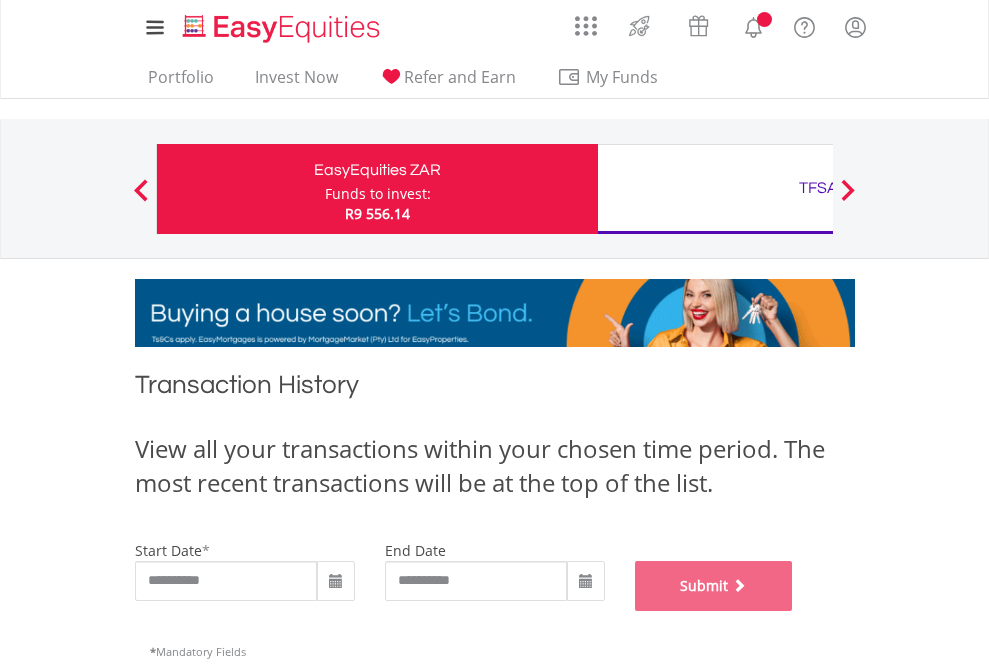 scroll, scrollTop: 811, scrollLeft: 0, axis: vertical 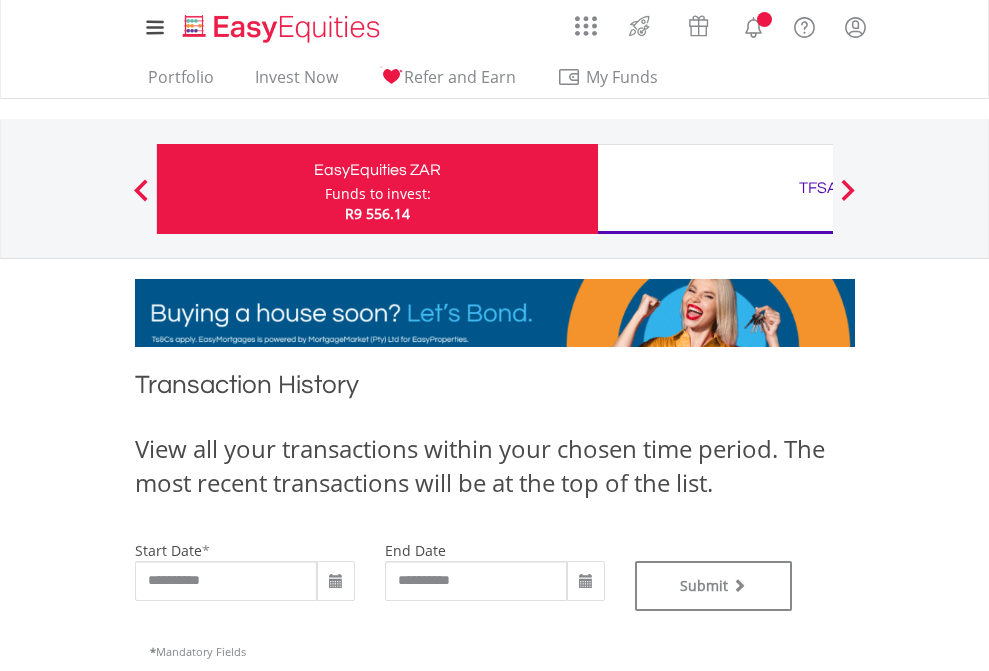 click on "TFSA" at bounding box center (818, 188) 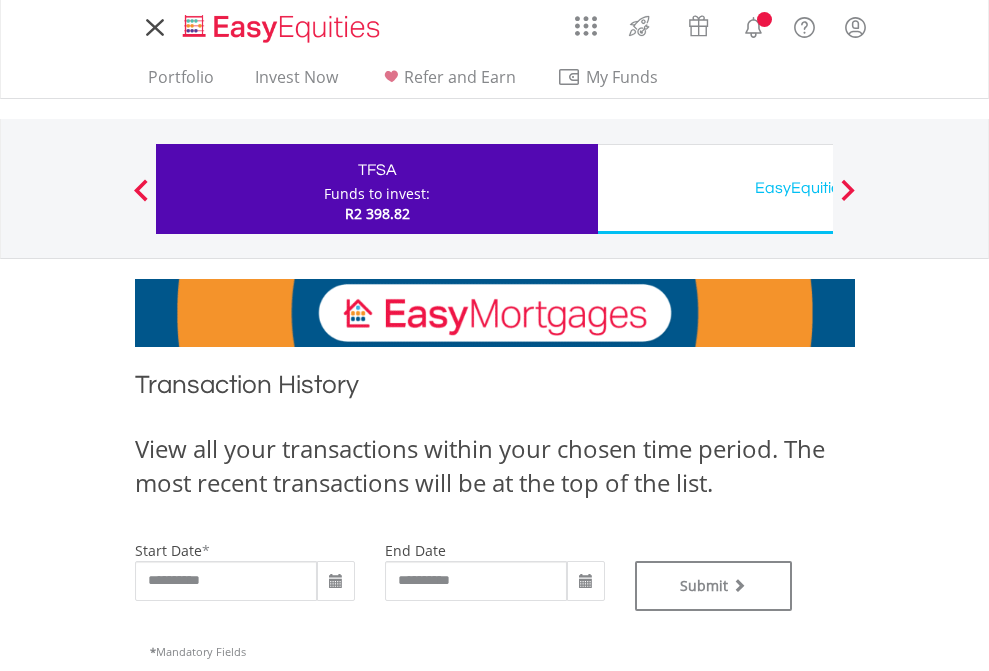 scroll, scrollTop: 0, scrollLeft: 0, axis: both 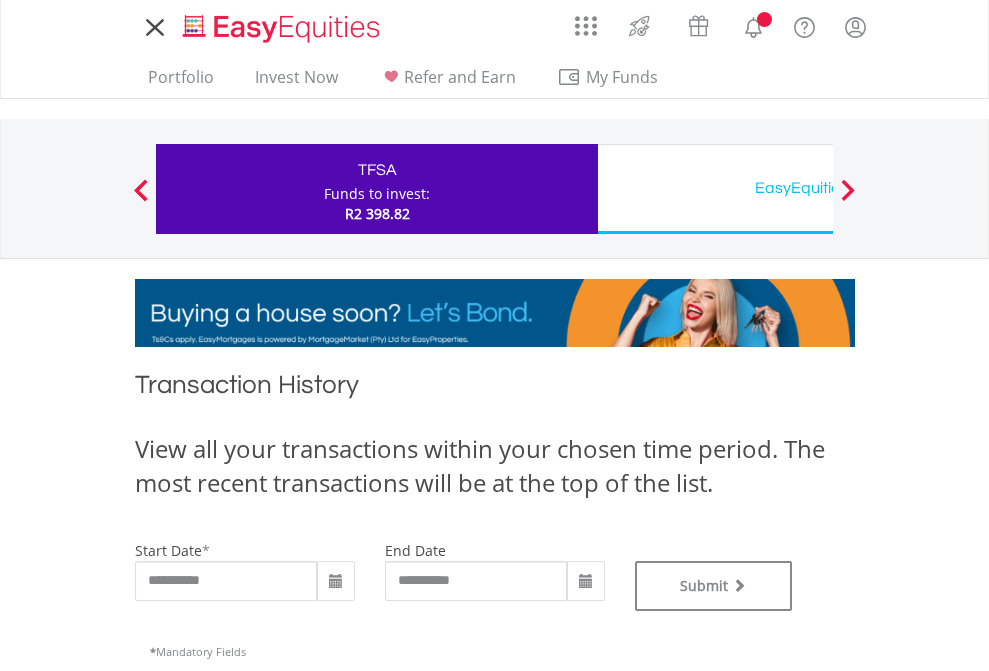 type on "**********" 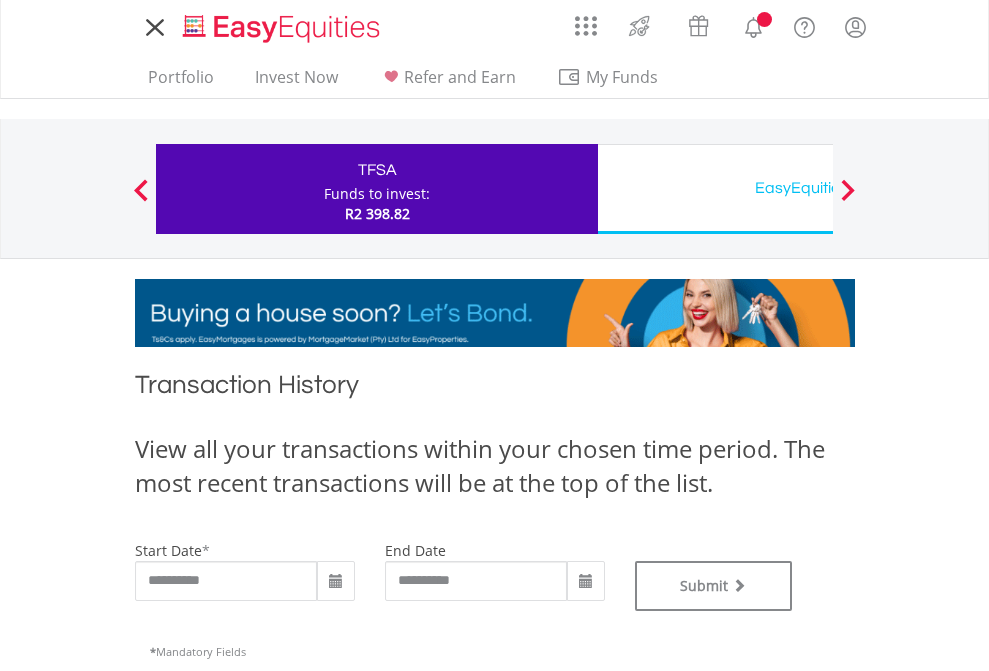 type on "**********" 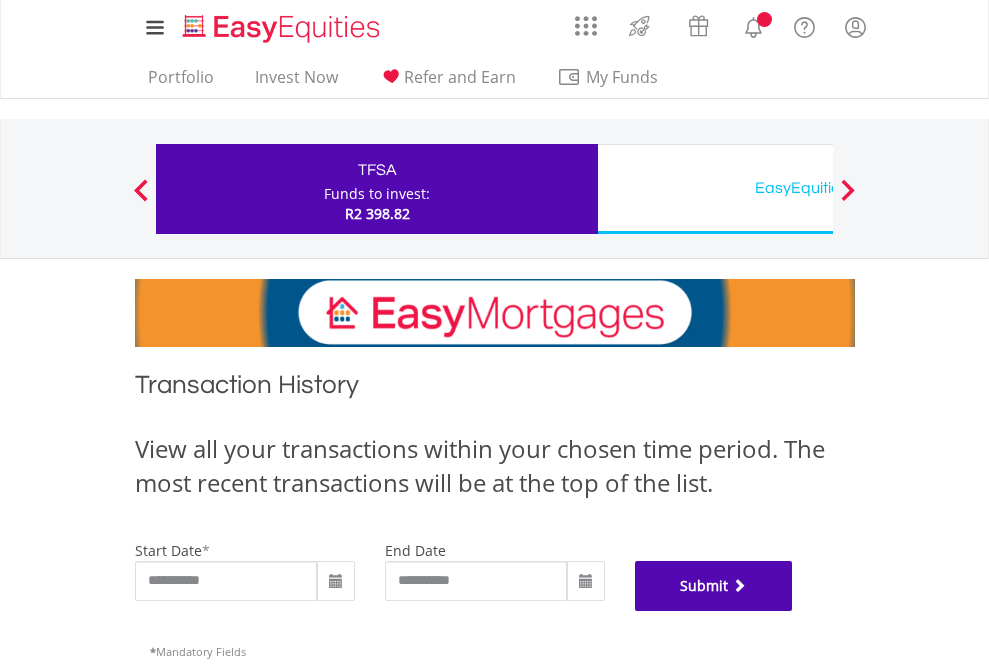 click on "Submit" at bounding box center (714, 586) 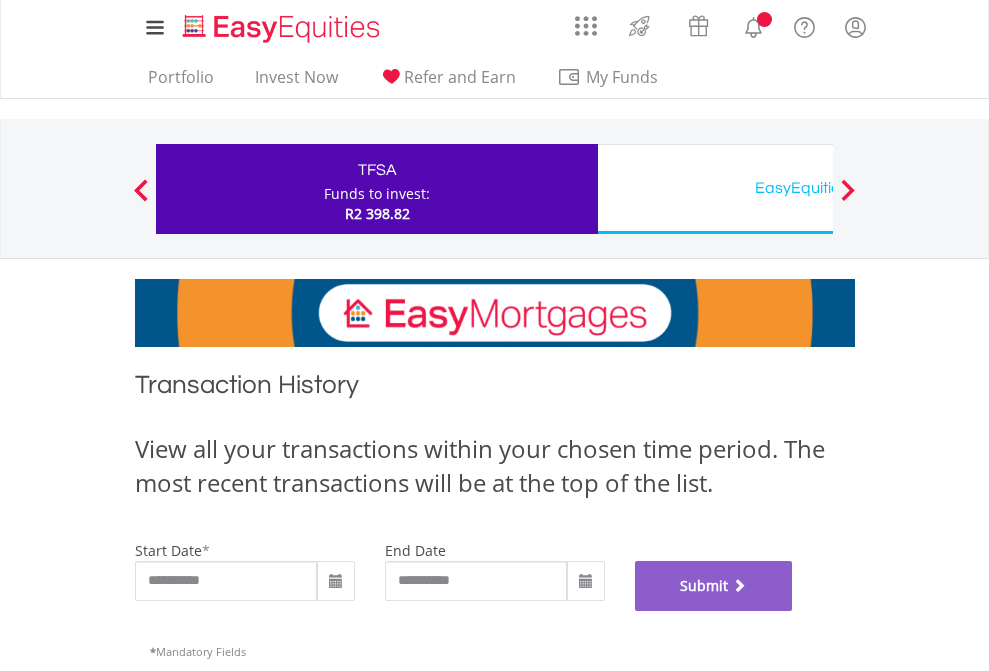 scroll, scrollTop: 811, scrollLeft: 0, axis: vertical 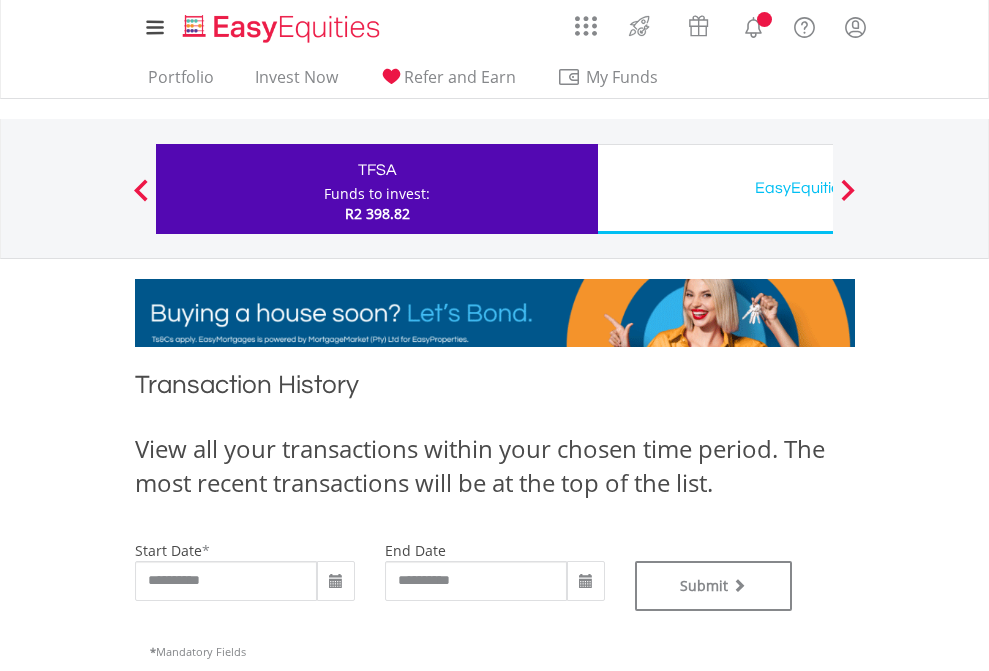 click on "EasyEquities USD" at bounding box center [818, 188] 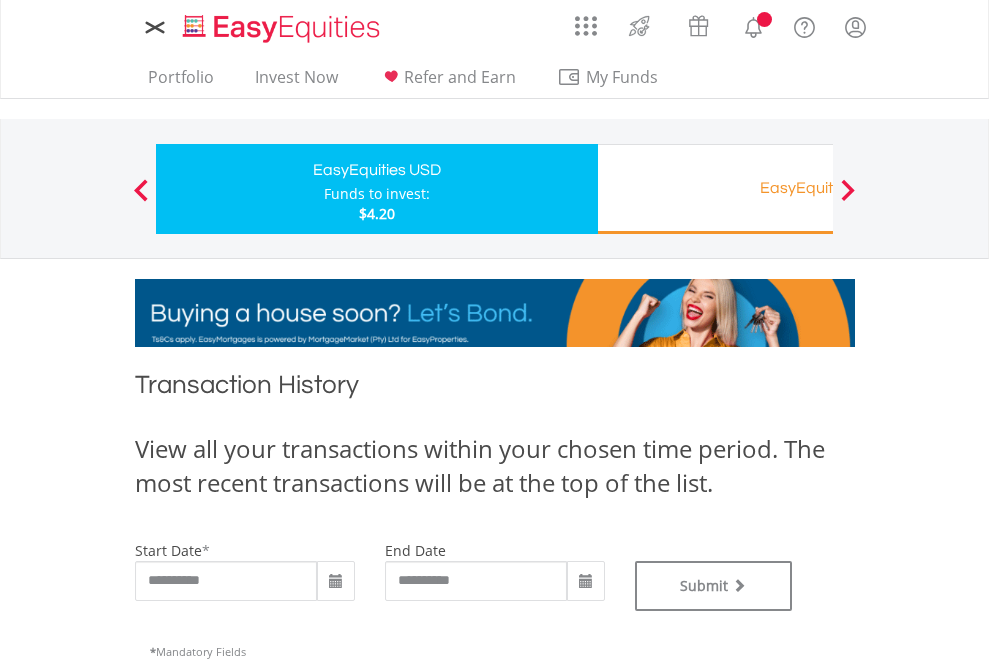 scroll, scrollTop: 0, scrollLeft: 0, axis: both 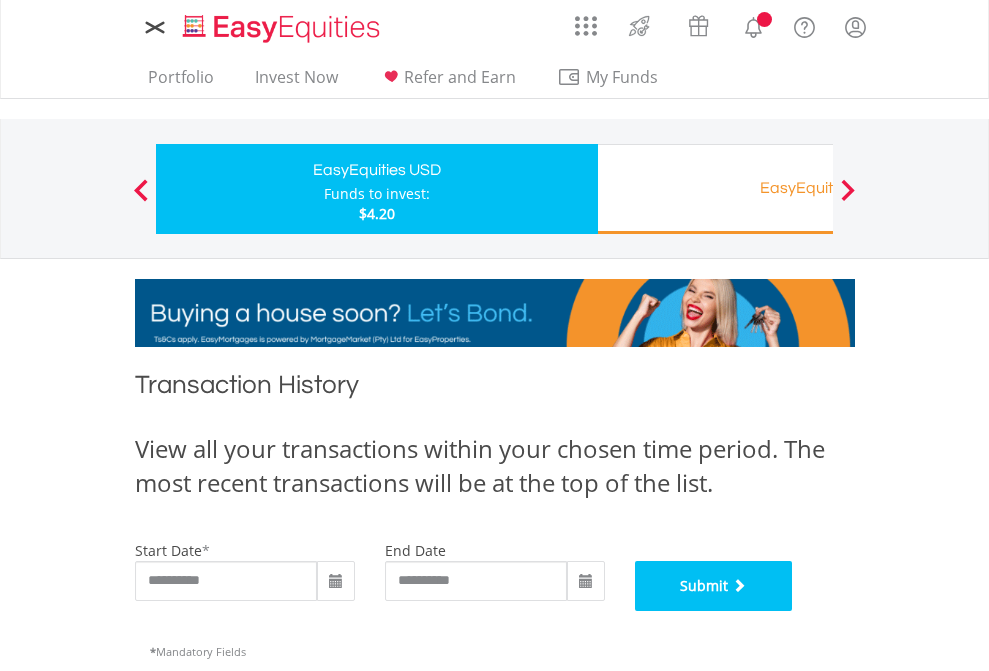 click on "Submit" at bounding box center [714, 586] 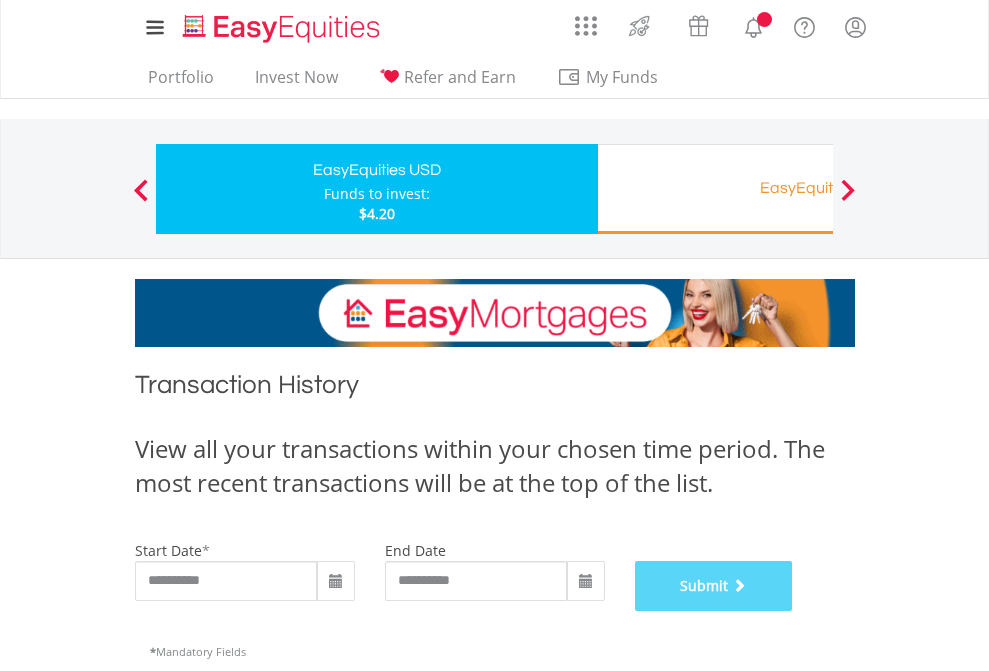 scroll, scrollTop: 811, scrollLeft: 0, axis: vertical 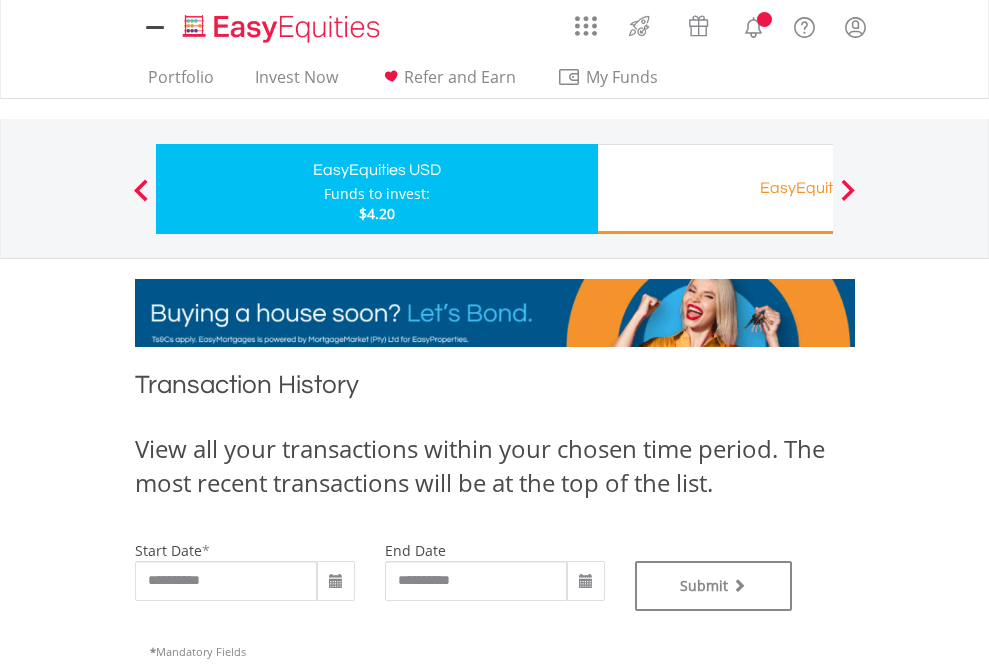 click on "EasyEquities RA" at bounding box center (818, 188) 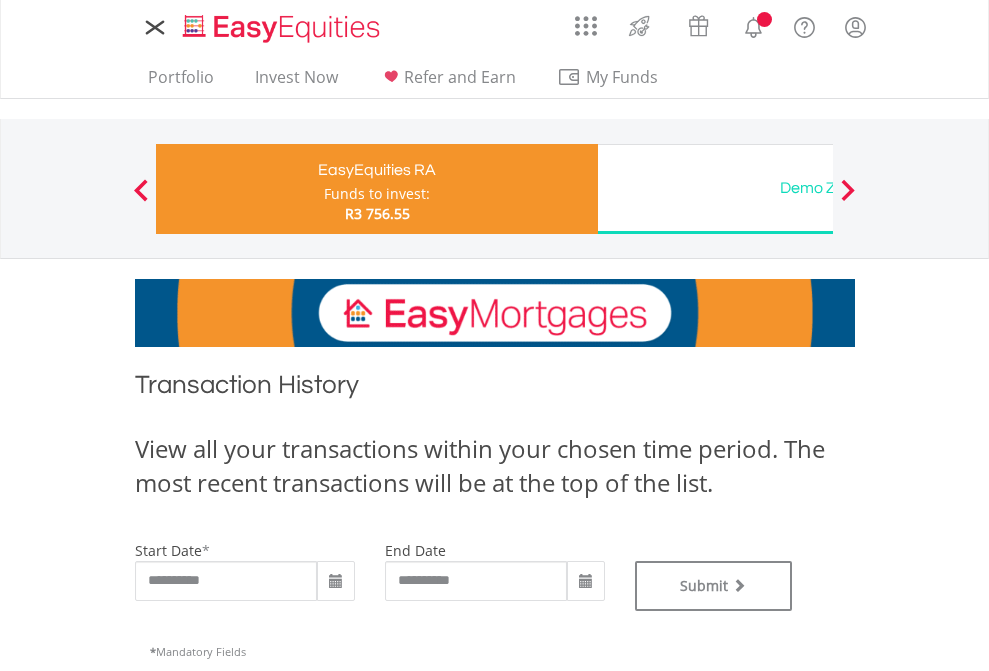 scroll, scrollTop: 0, scrollLeft: 0, axis: both 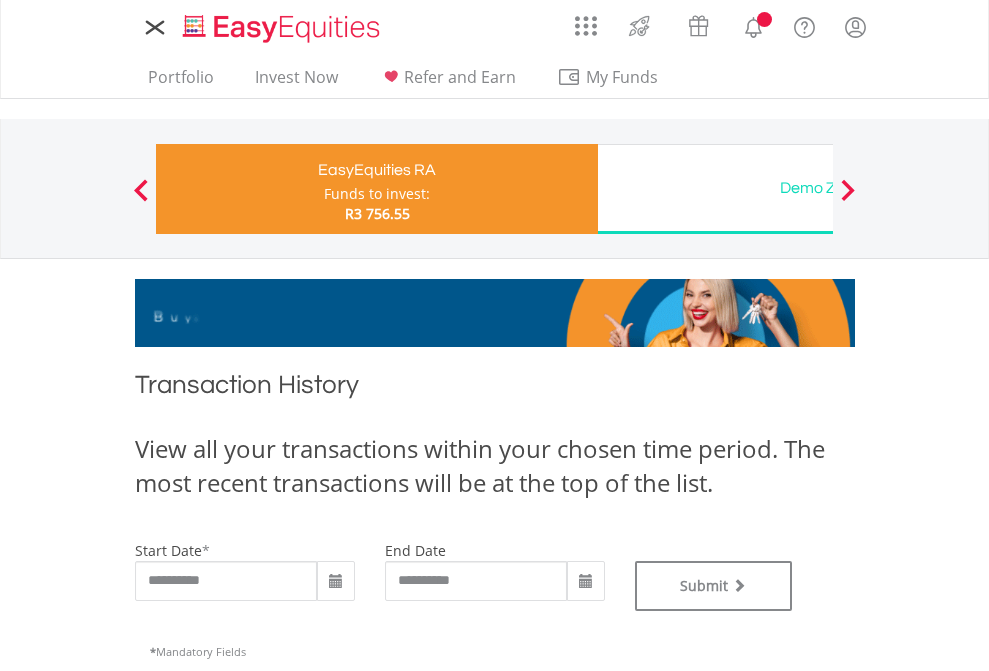 type on "**********" 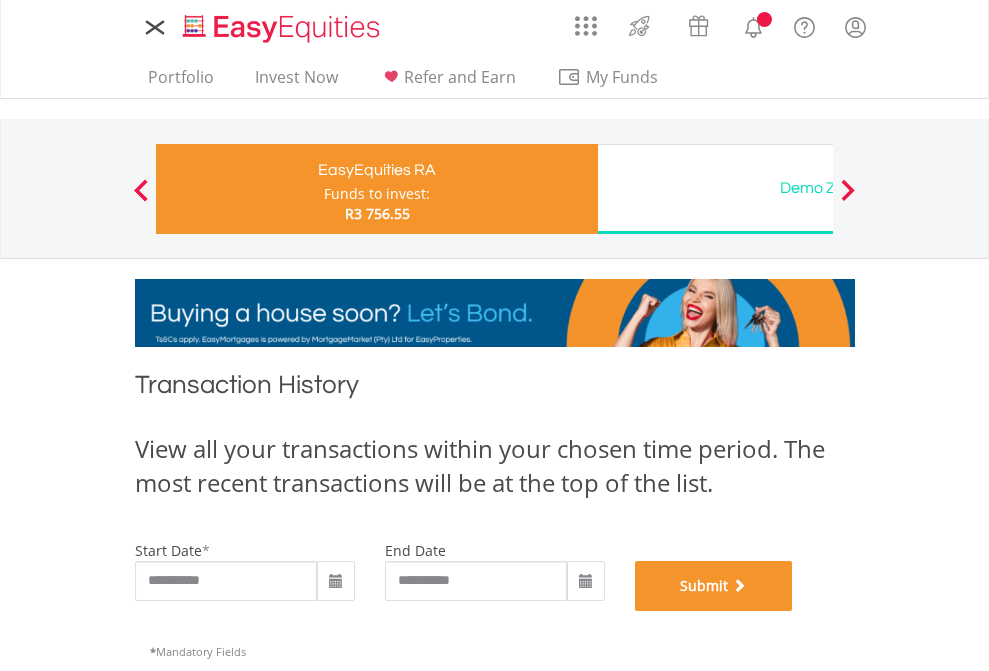 click on "Submit" at bounding box center (714, 586) 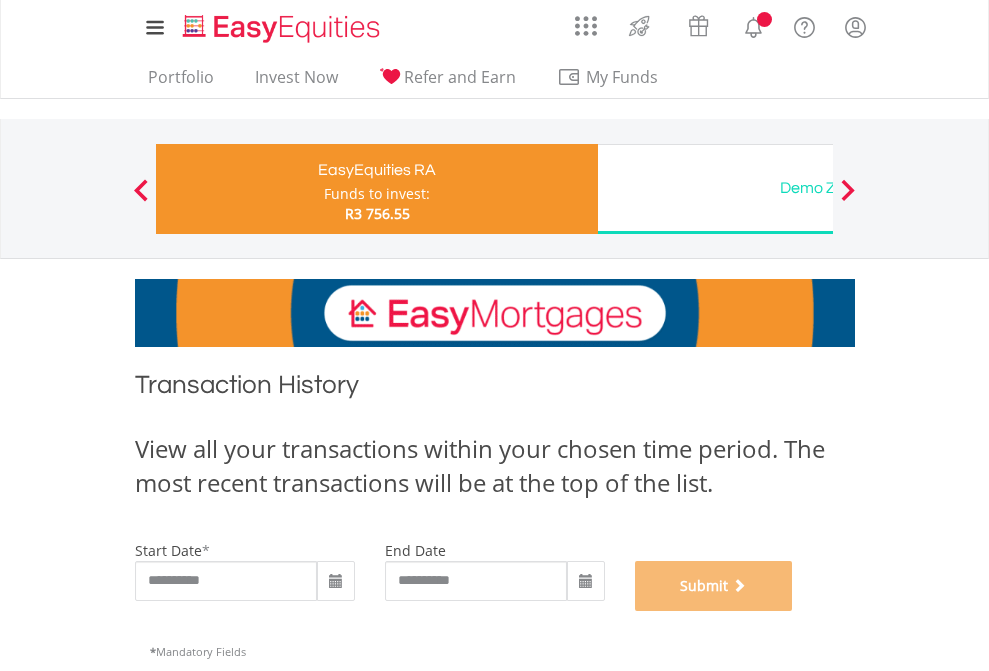 scroll, scrollTop: 811, scrollLeft: 0, axis: vertical 